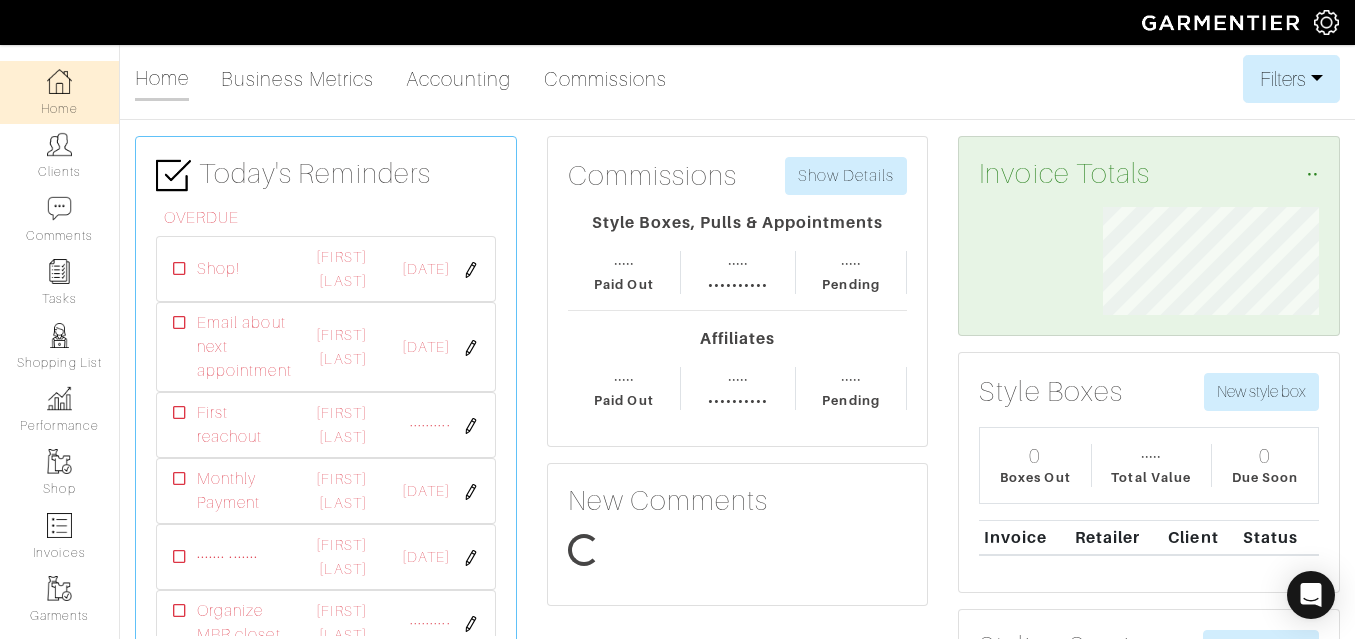 scroll, scrollTop: 0, scrollLeft: 0, axis: both 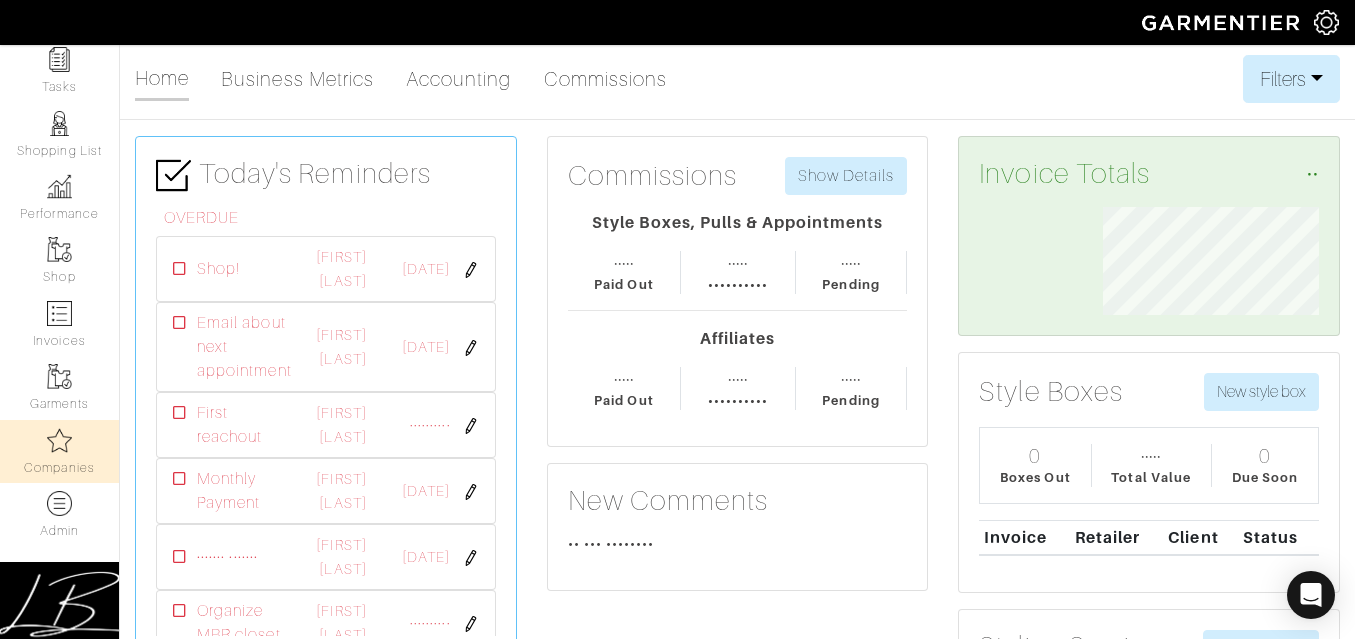 click on "Companies" at bounding box center (59, 451) 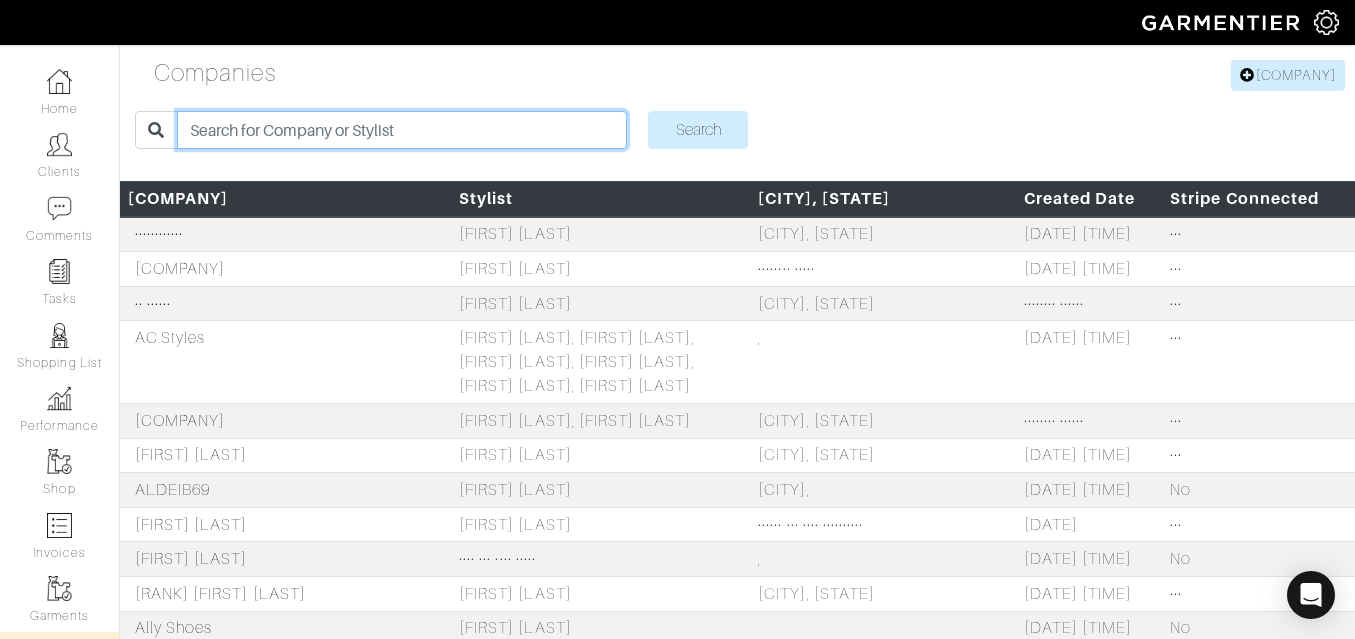 click at bounding box center (402, 130) 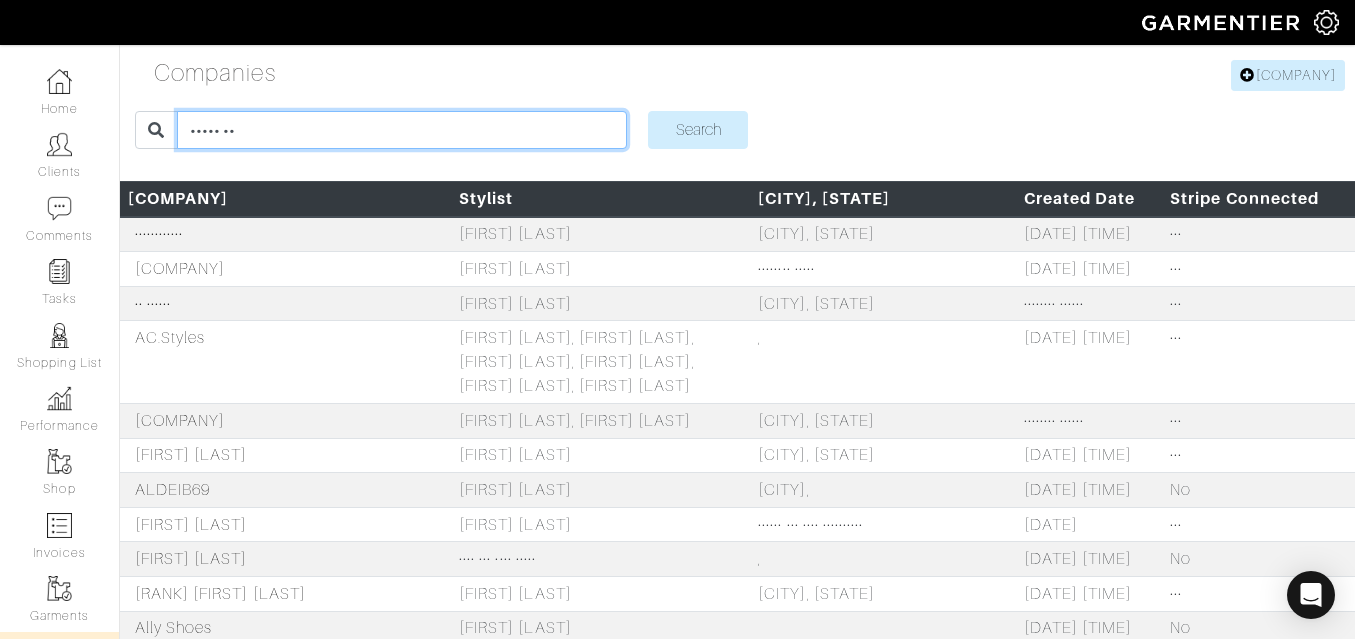 type on "style matrix global" 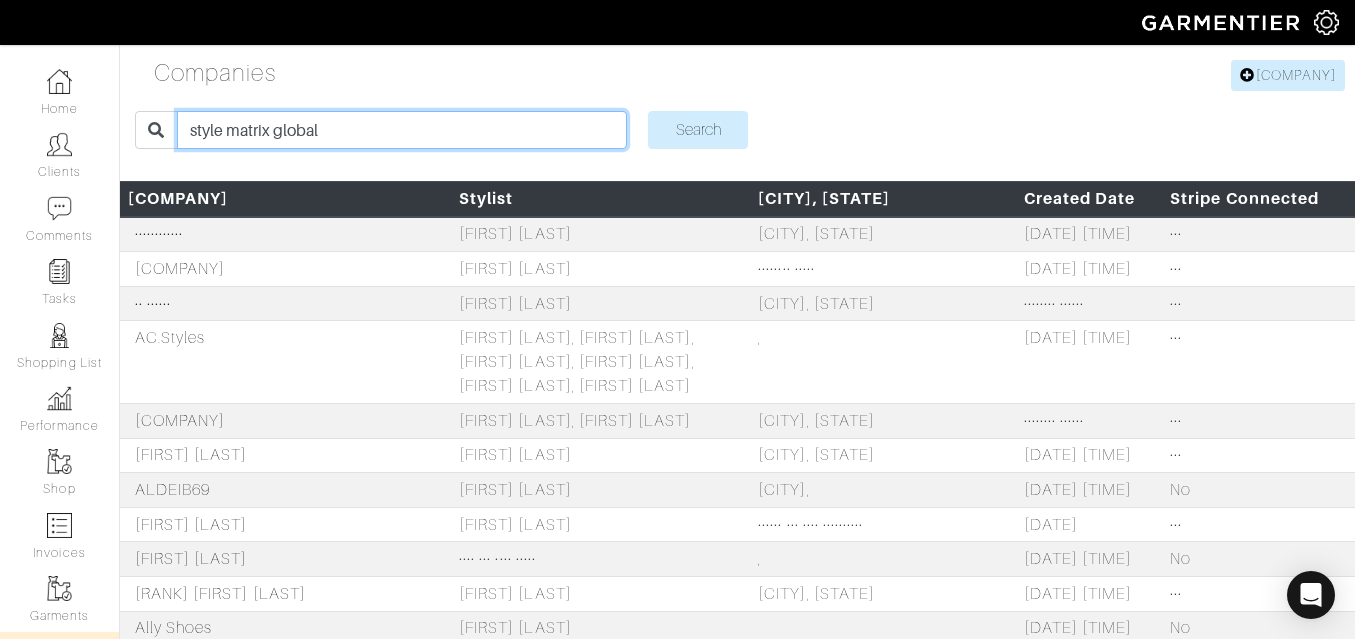 click on "Search" at bounding box center (698, 130) 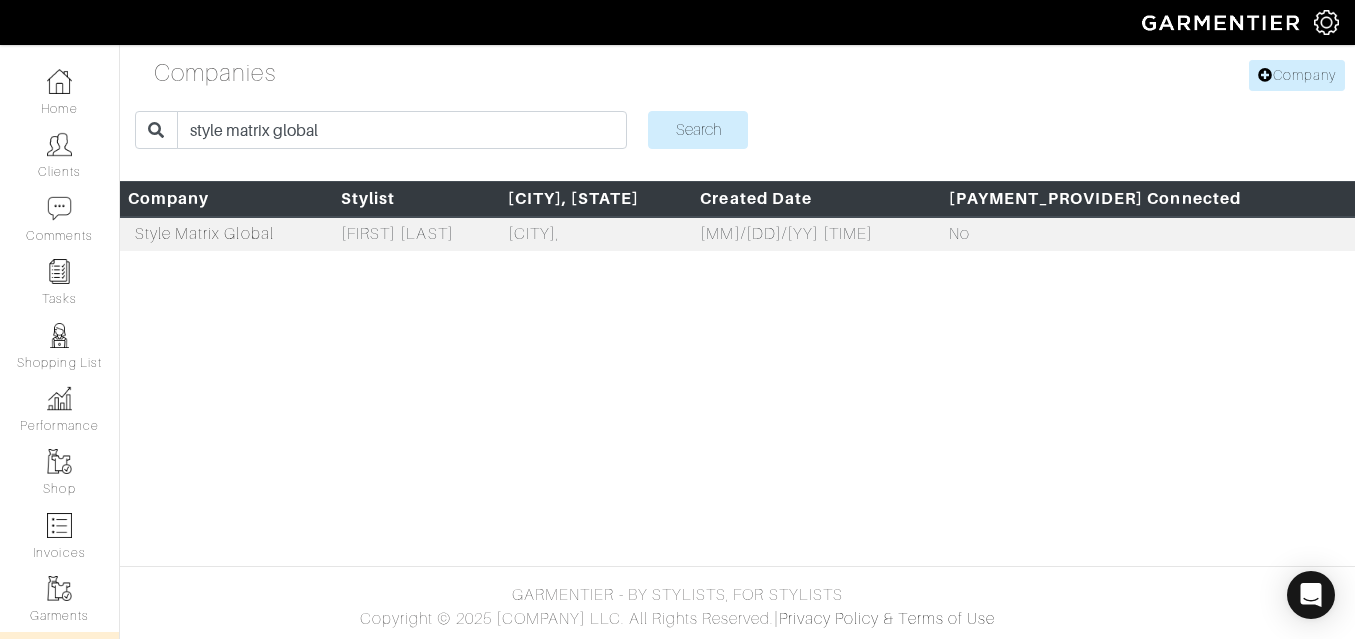 scroll, scrollTop: 0, scrollLeft: 0, axis: both 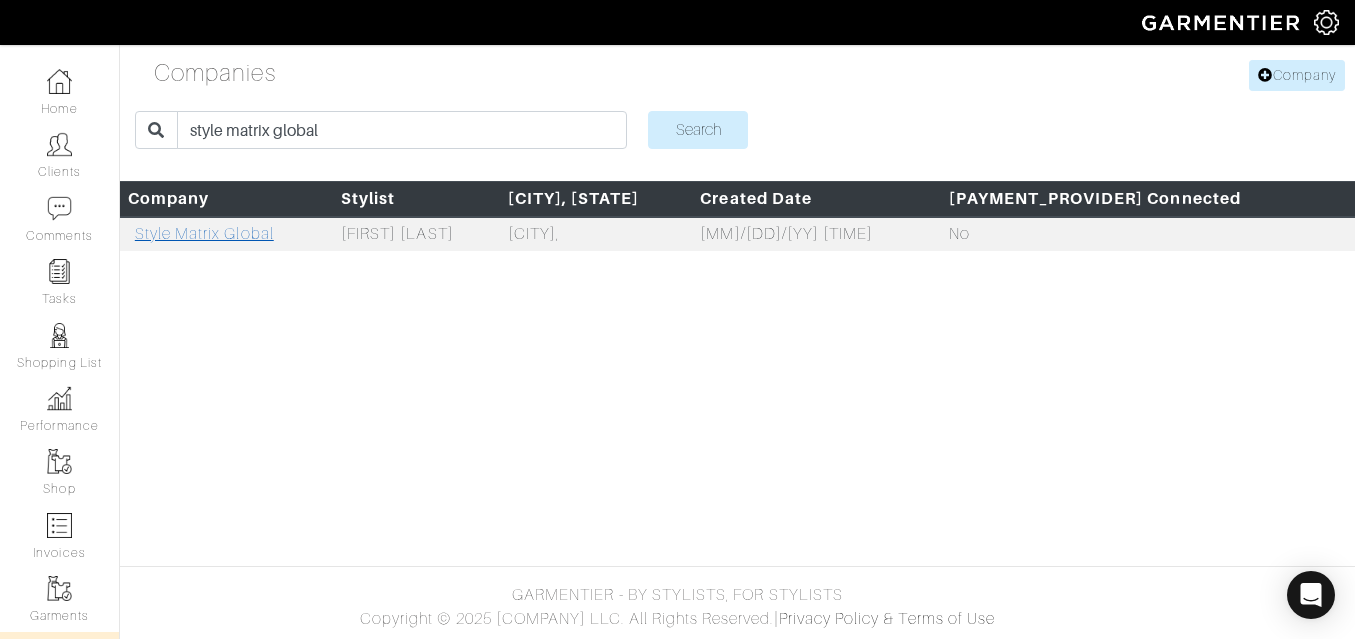 click on "Style Matrix Global" at bounding box center [204, 234] 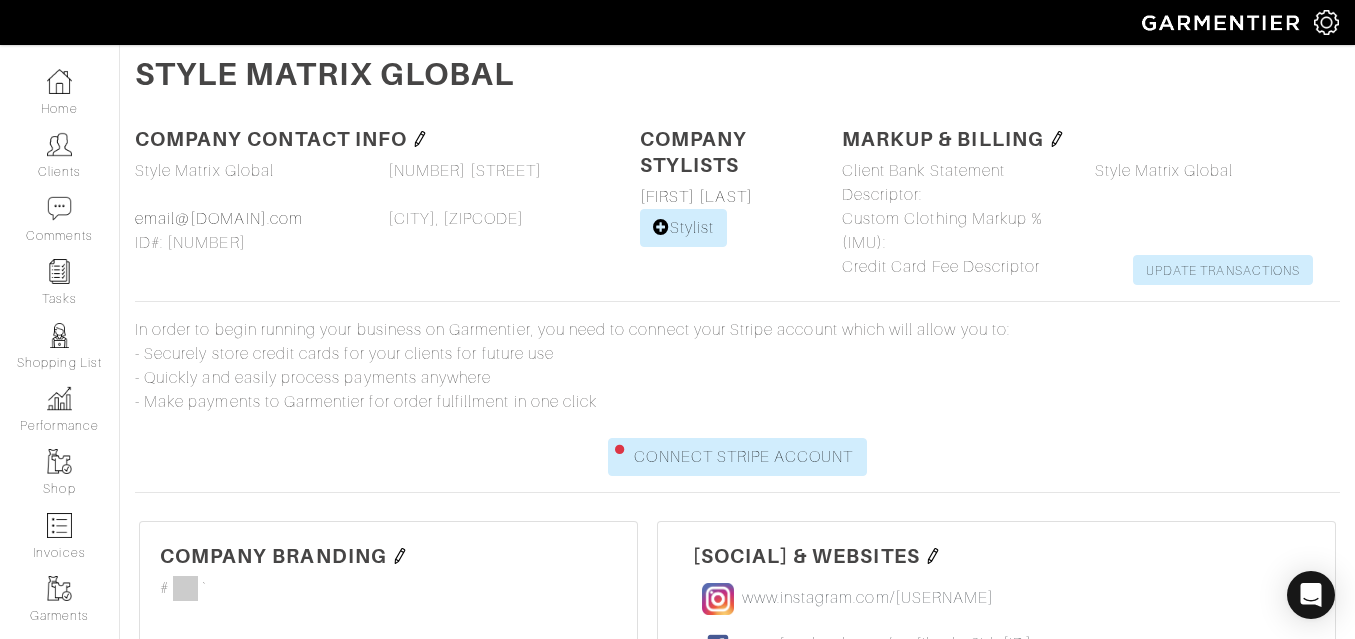 scroll, scrollTop: 0, scrollLeft: 0, axis: both 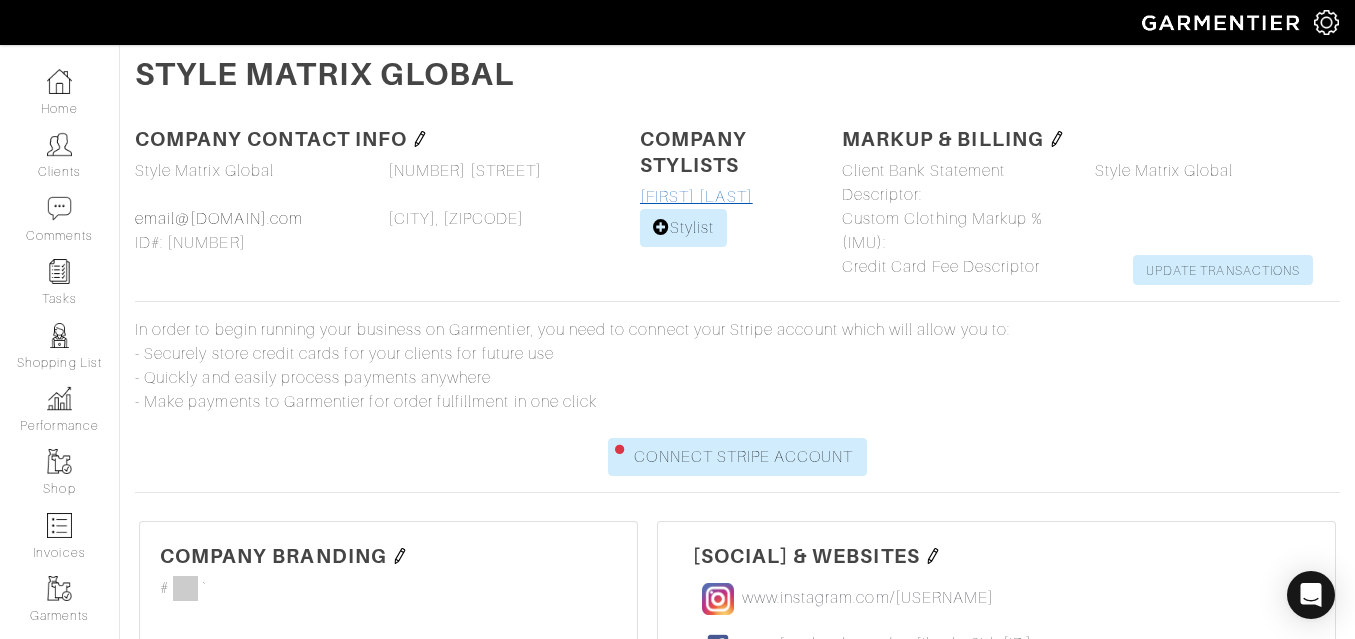 click on "[FIRST] [LAST]" at bounding box center (696, 197) 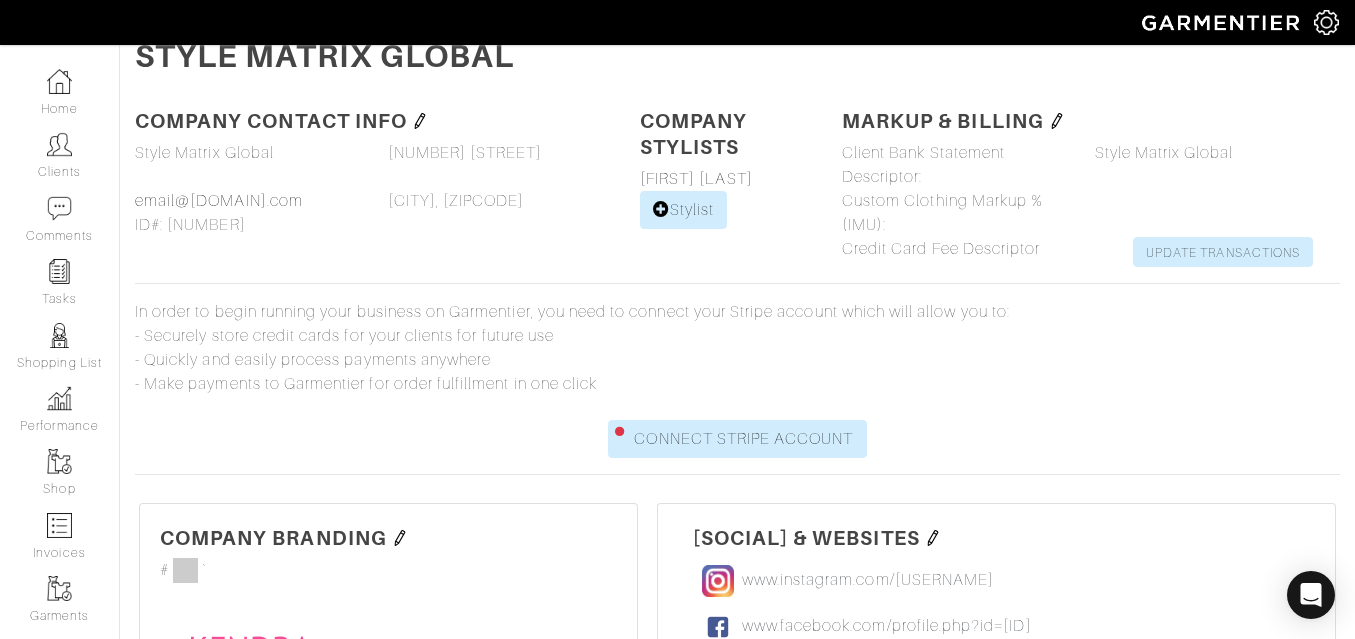 scroll, scrollTop: 0, scrollLeft: 0, axis: both 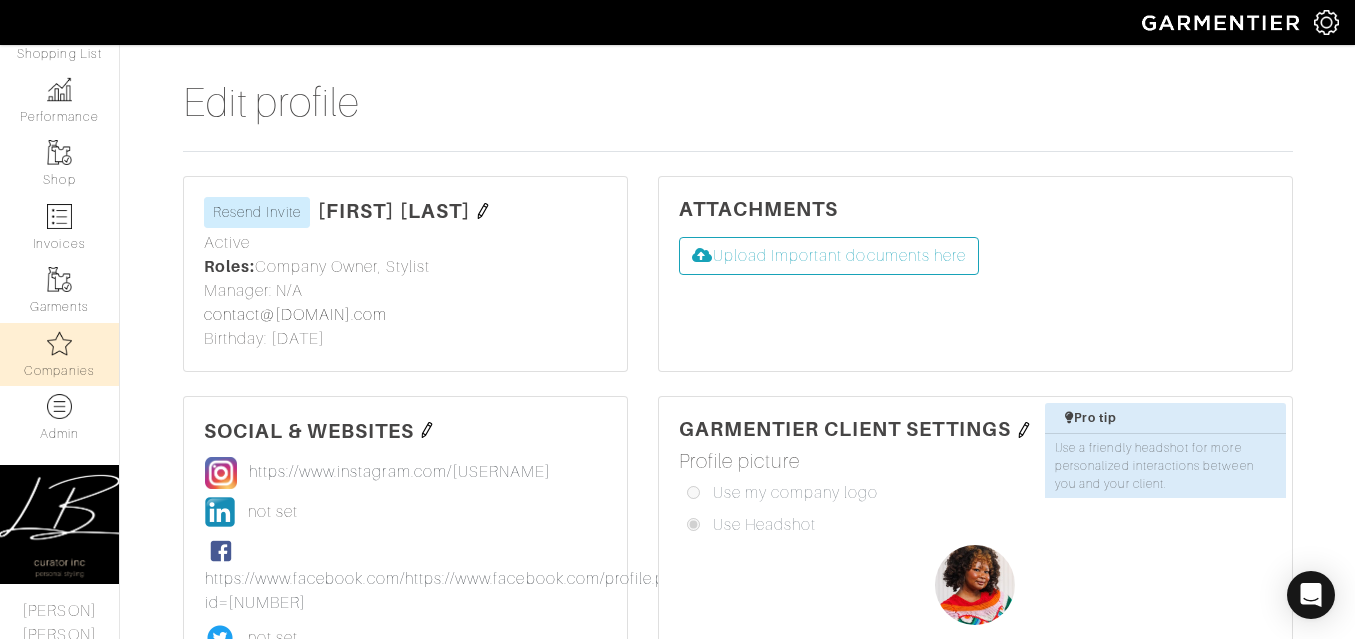 click at bounding box center (59, 343) 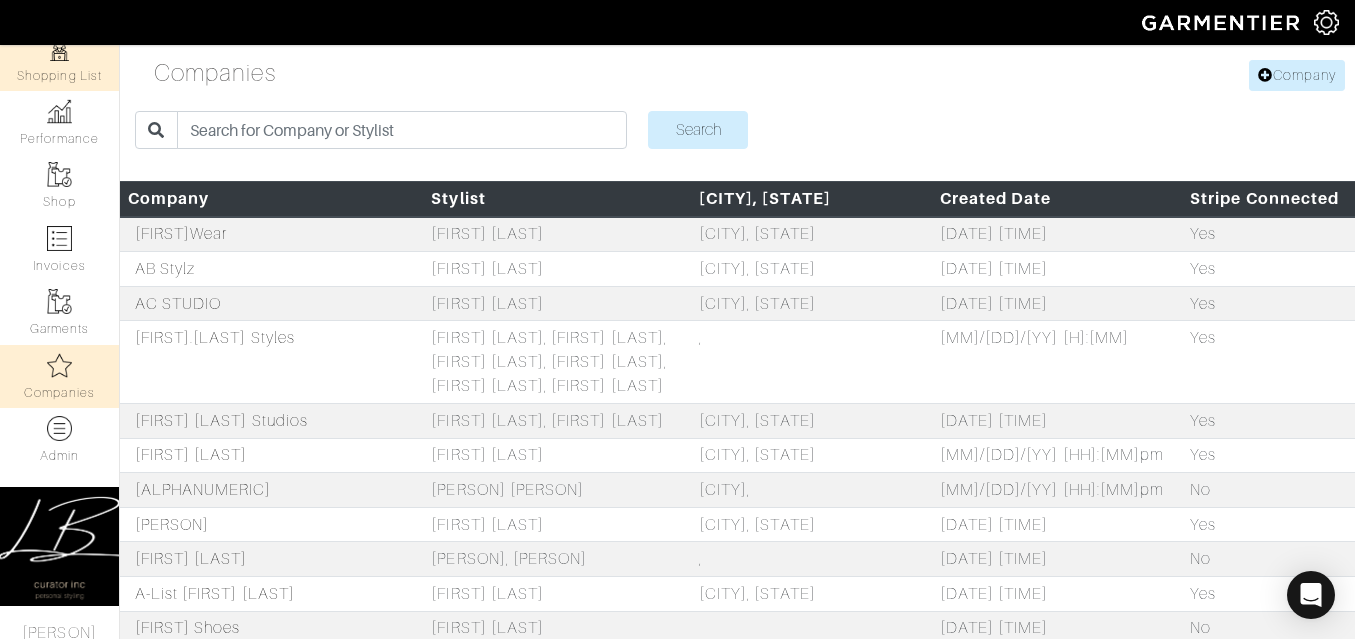 scroll, scrollTop: 309, scrollLeft: 0, axis: vertical 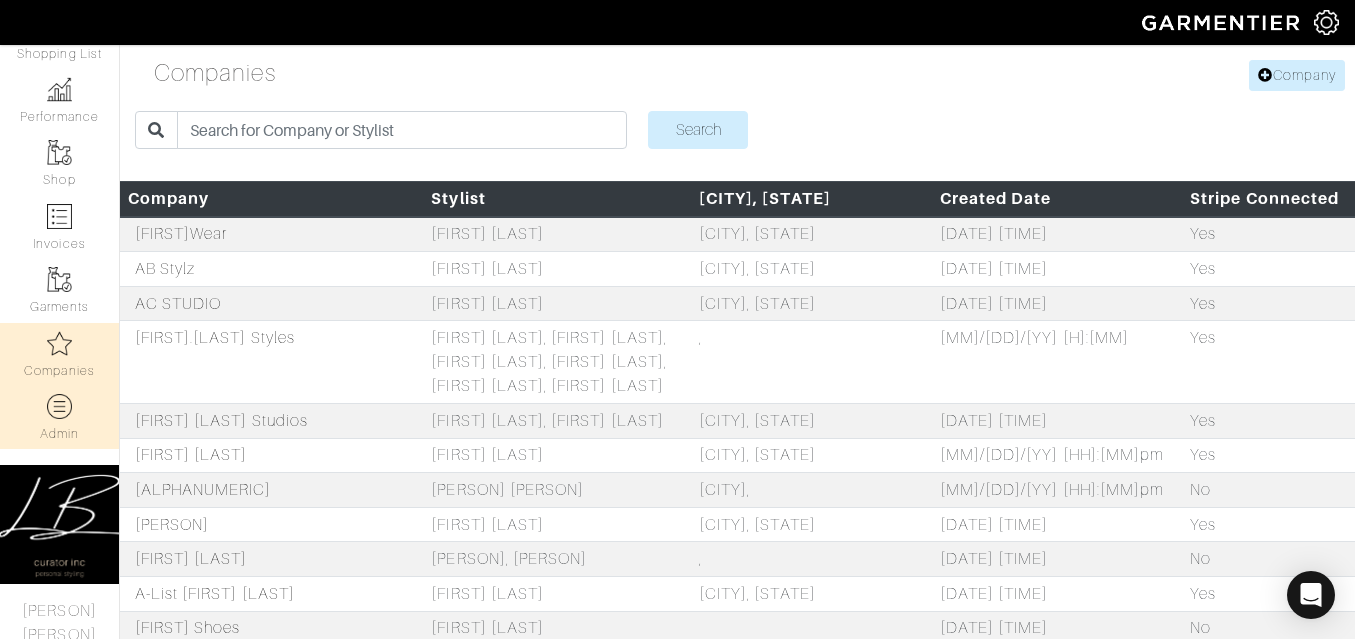 click at bounding box center (59, 406) 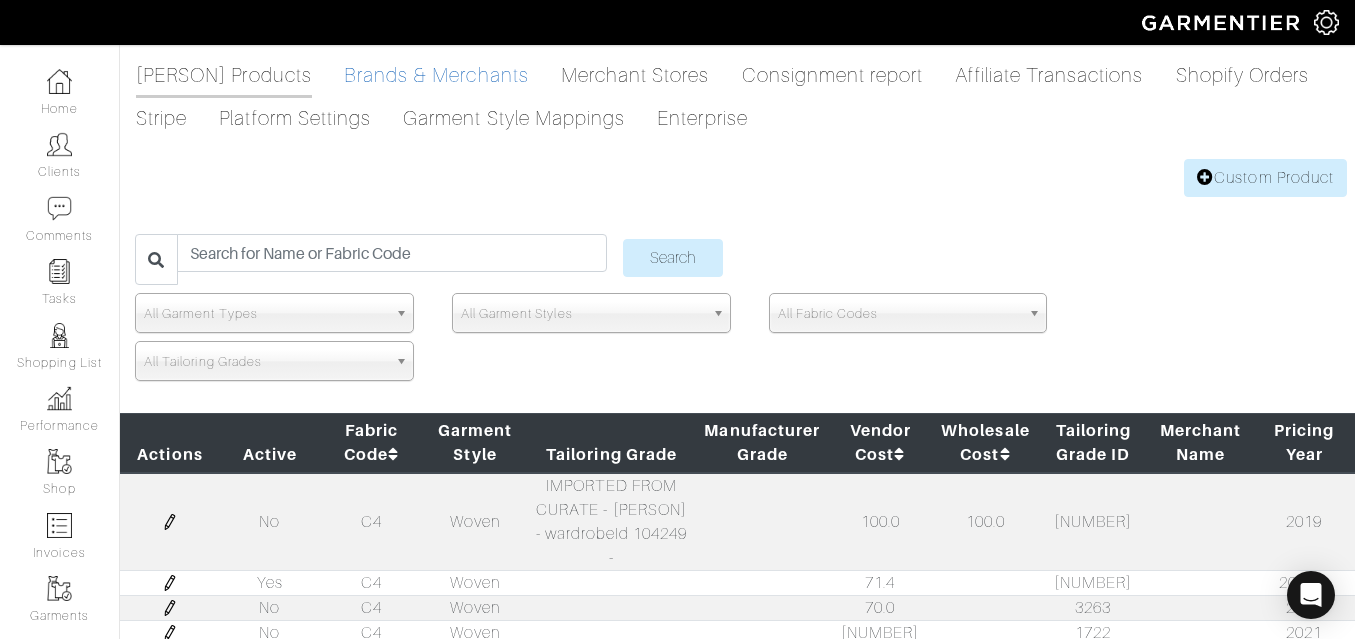 click on "Brands & Merchants" at bounding box center (436, 75) 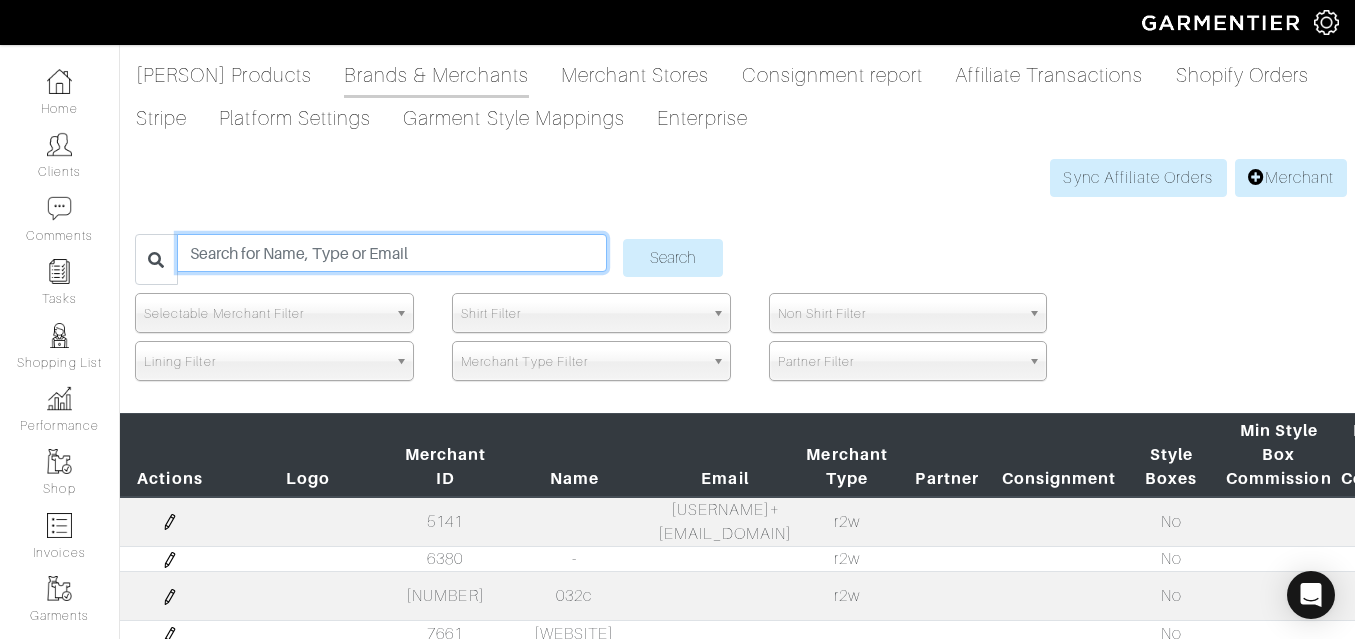 click at bounding box center [391, 253] 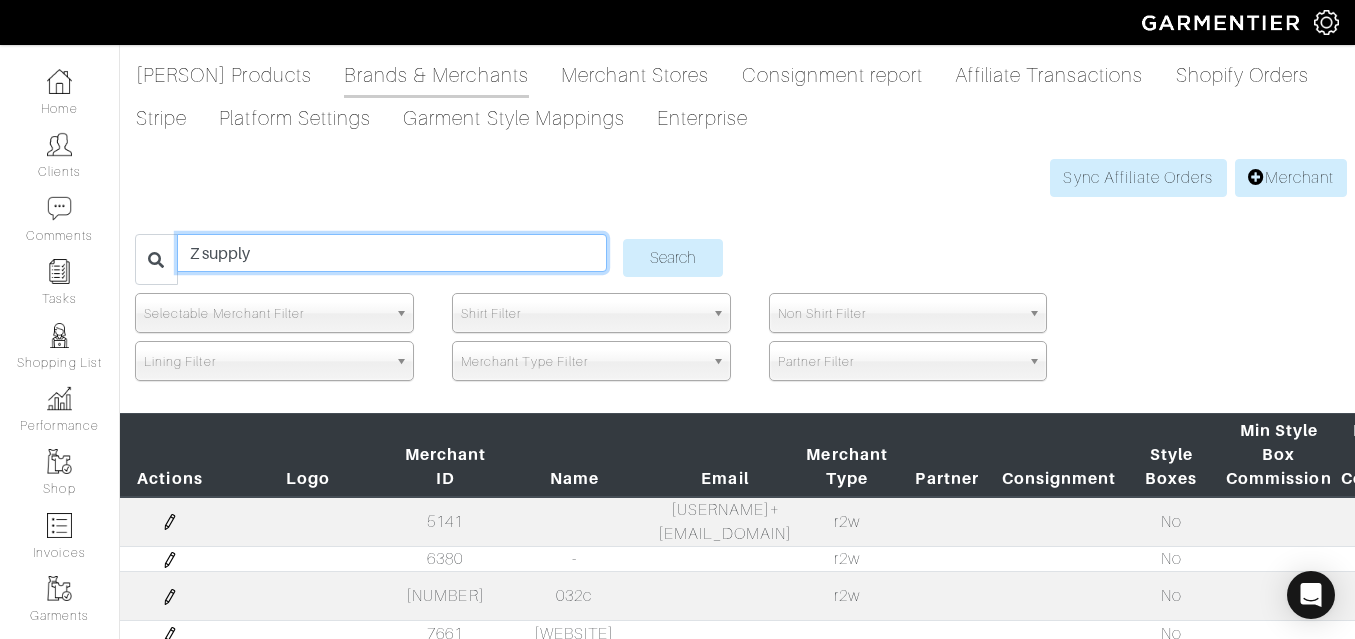 type on "Z supply" 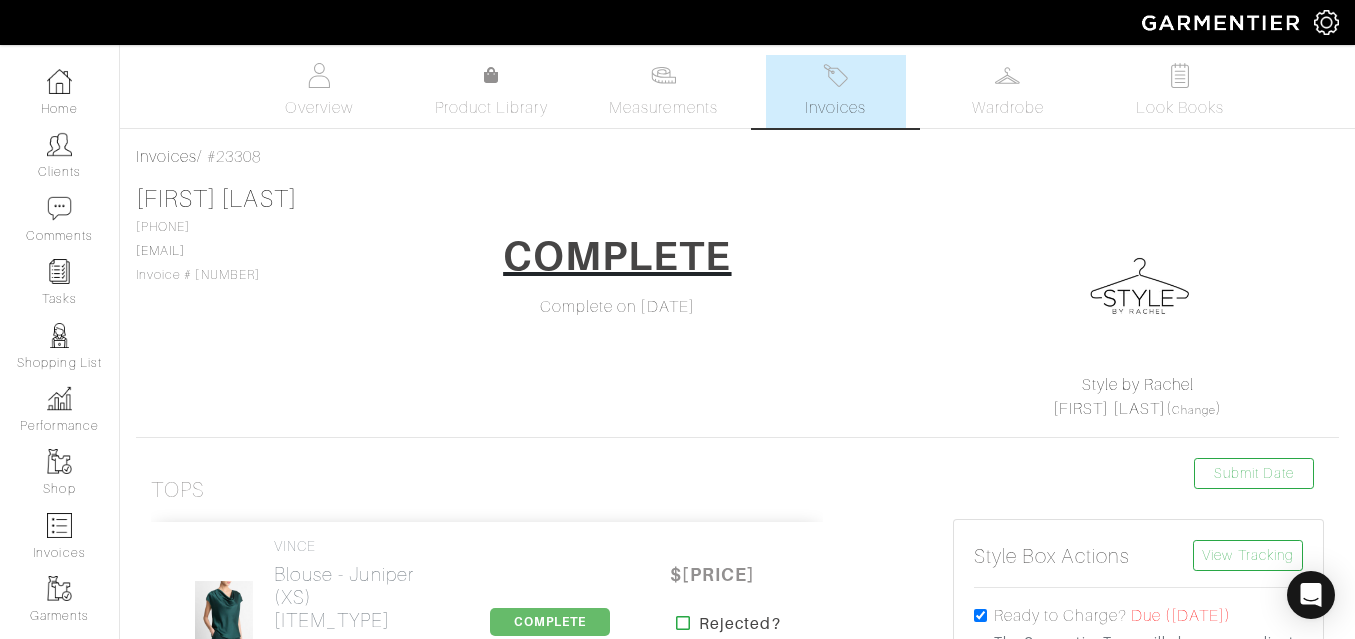 scroll, scrollTop: 802, scrollLeft: 0, axis: vertical 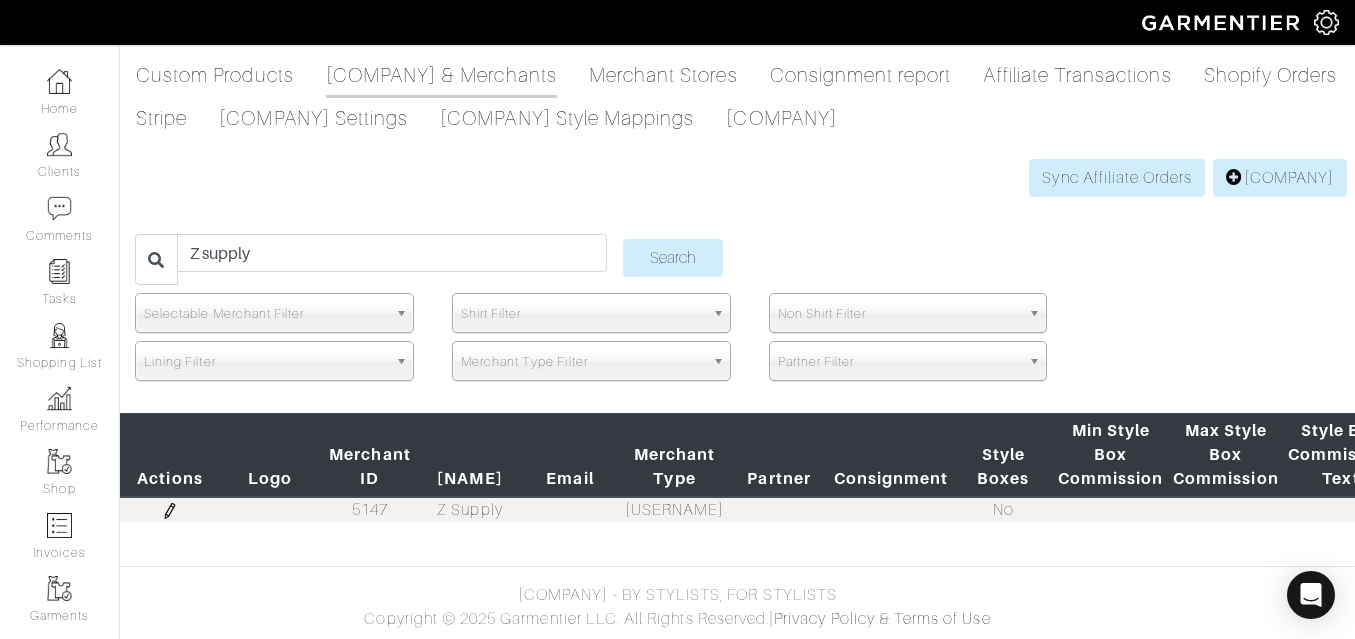 click on "Z Supply" at bounding box center (270, 515) 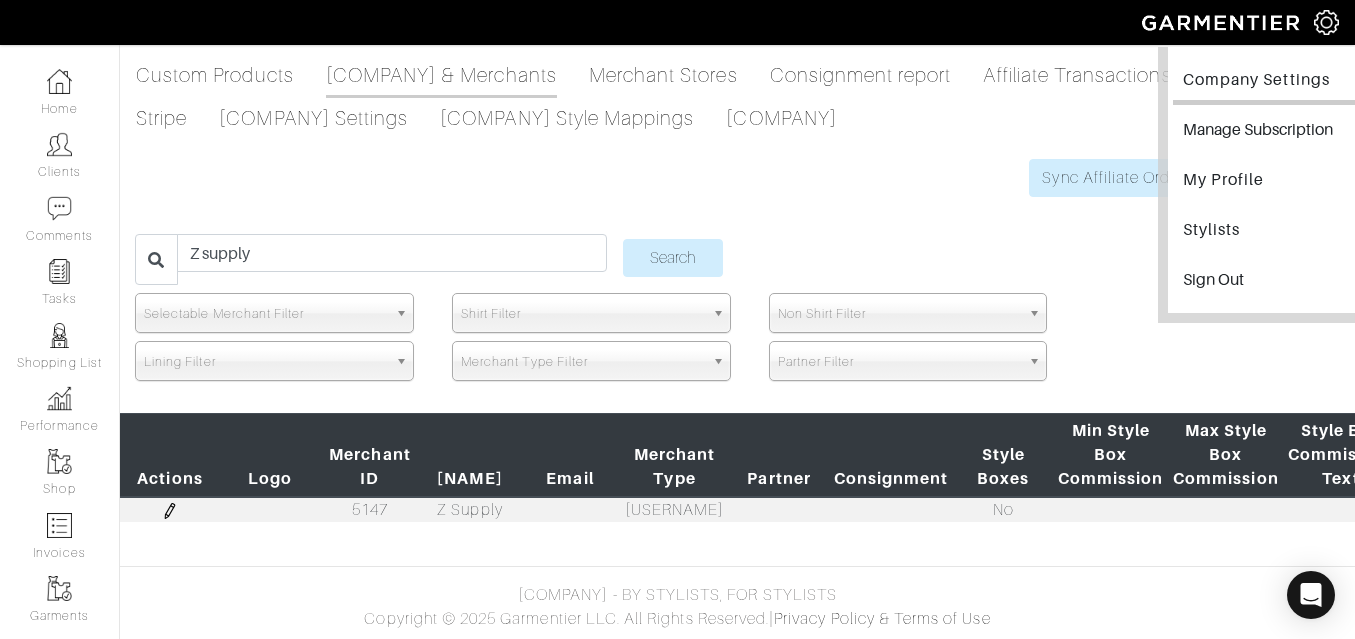 click on "Company Settings" at bounding box center (1270, 82) 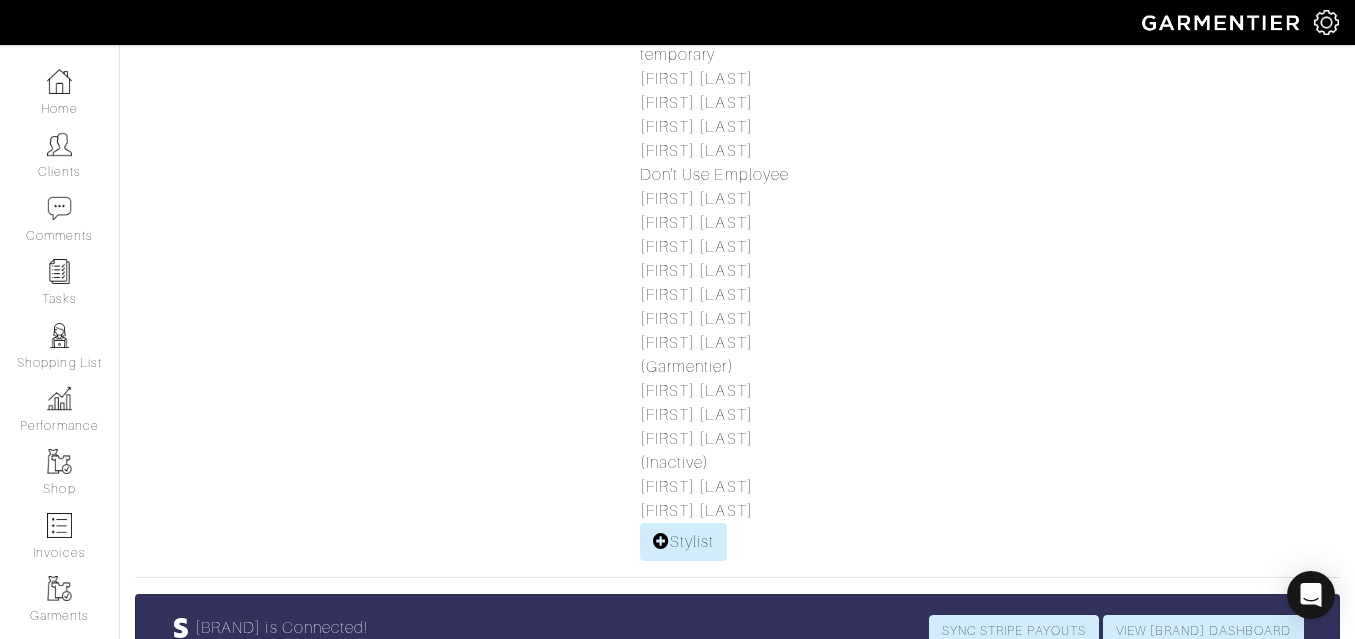 scroll, scrollTop: 0, scrollLeft: 0, axis: both 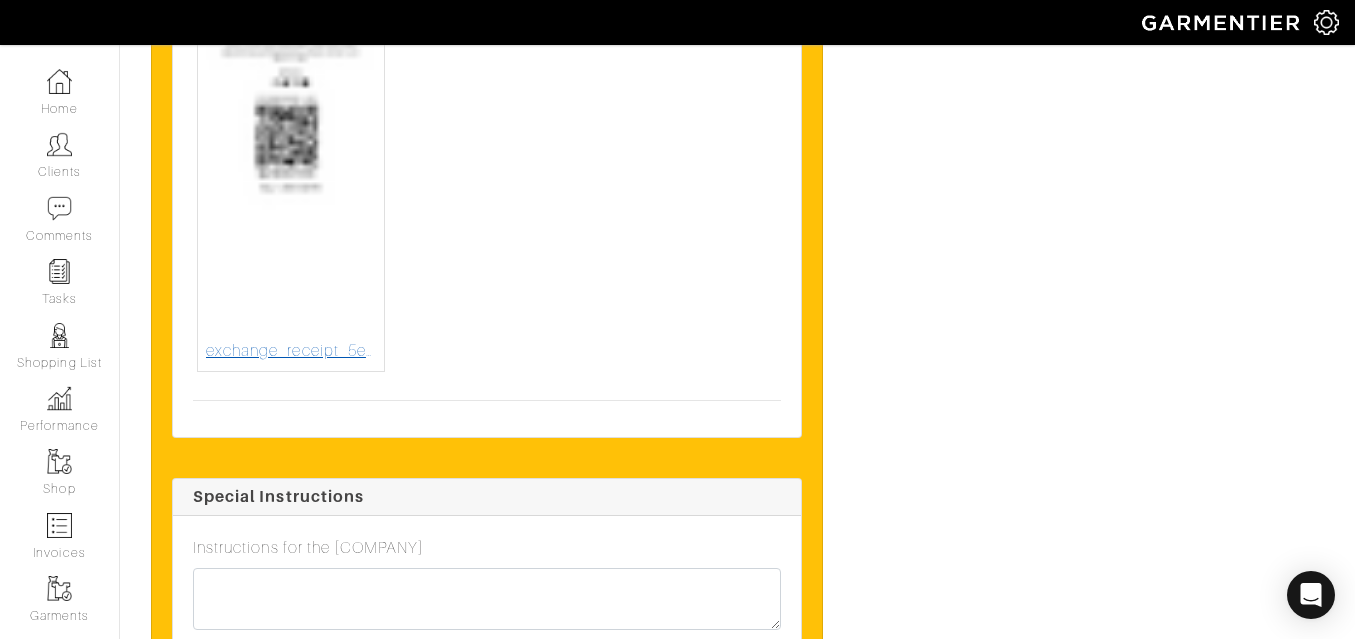 click at bounding box center (291, -147) 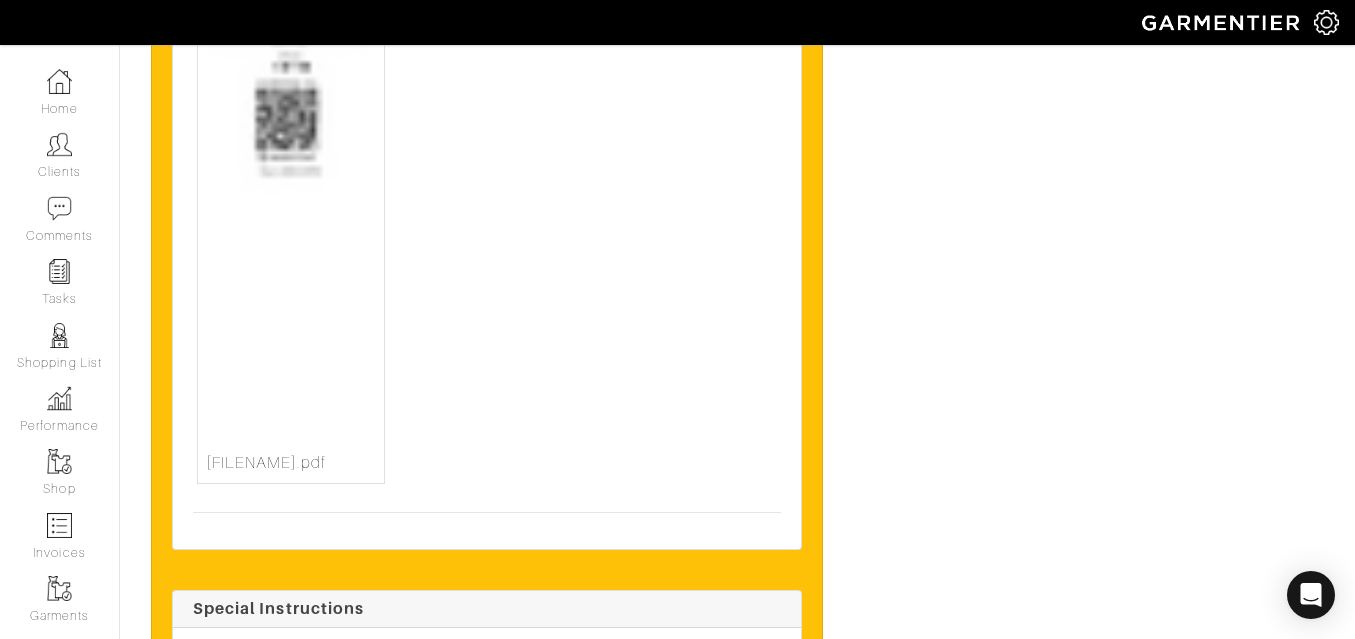 scroll, scrollTop: 11014, scrollLeft: 0, axis: vertical 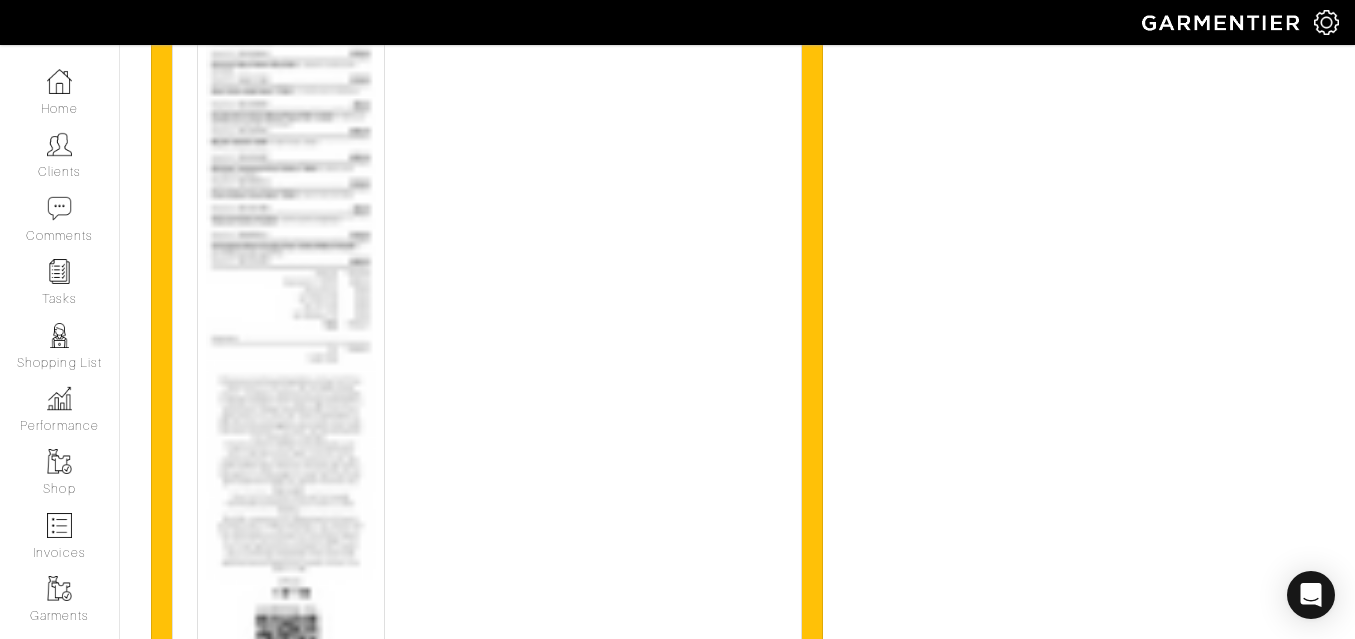 click at bounding box center (291, 429) 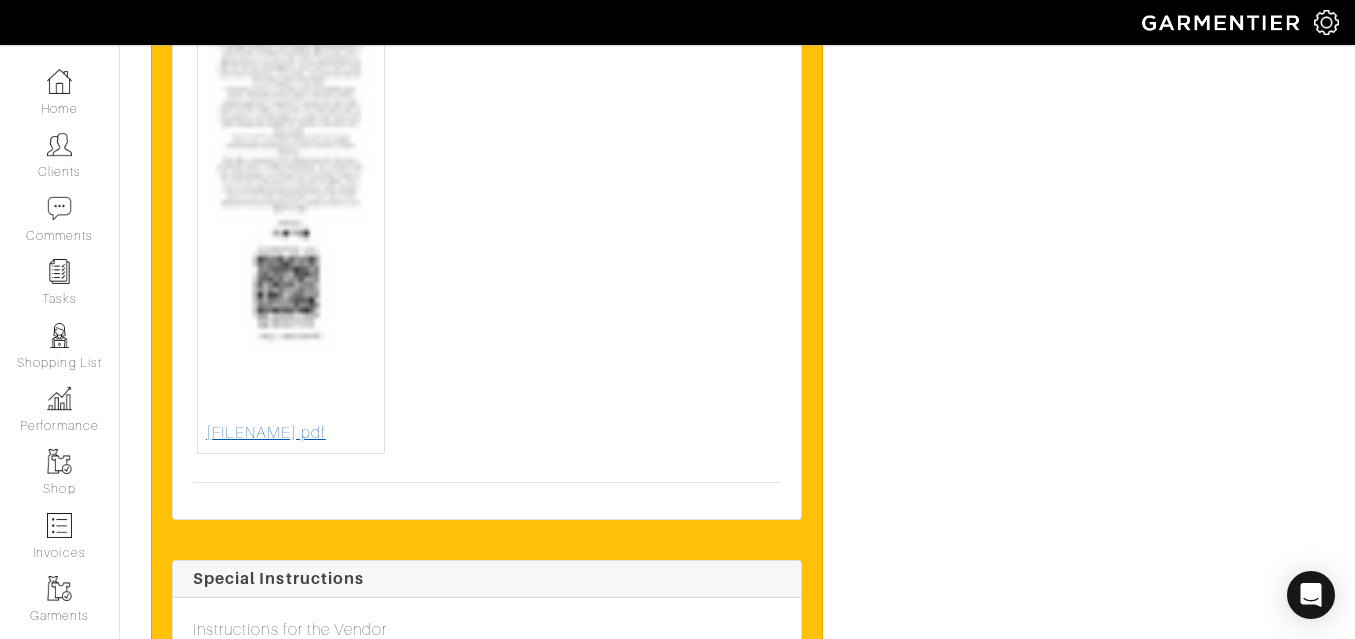 scroll, scrollTop: 8081, scrollLeft: 0, axis: vertical 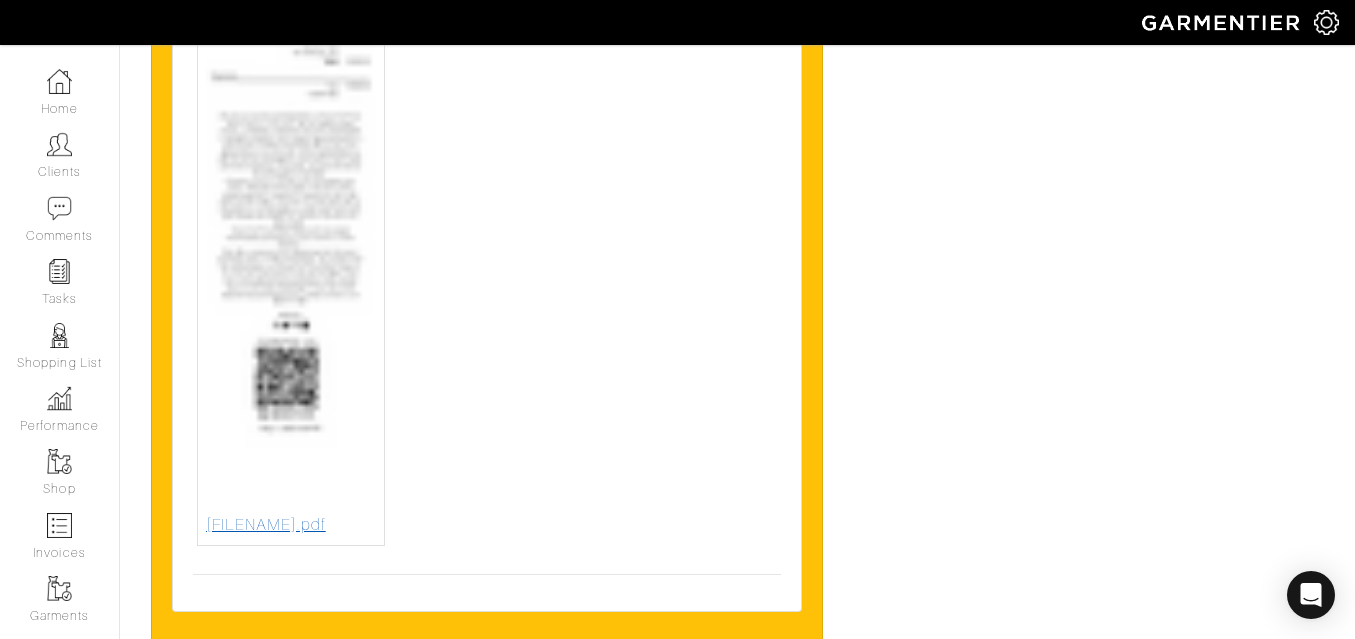 click at bounding box center [291, -2] 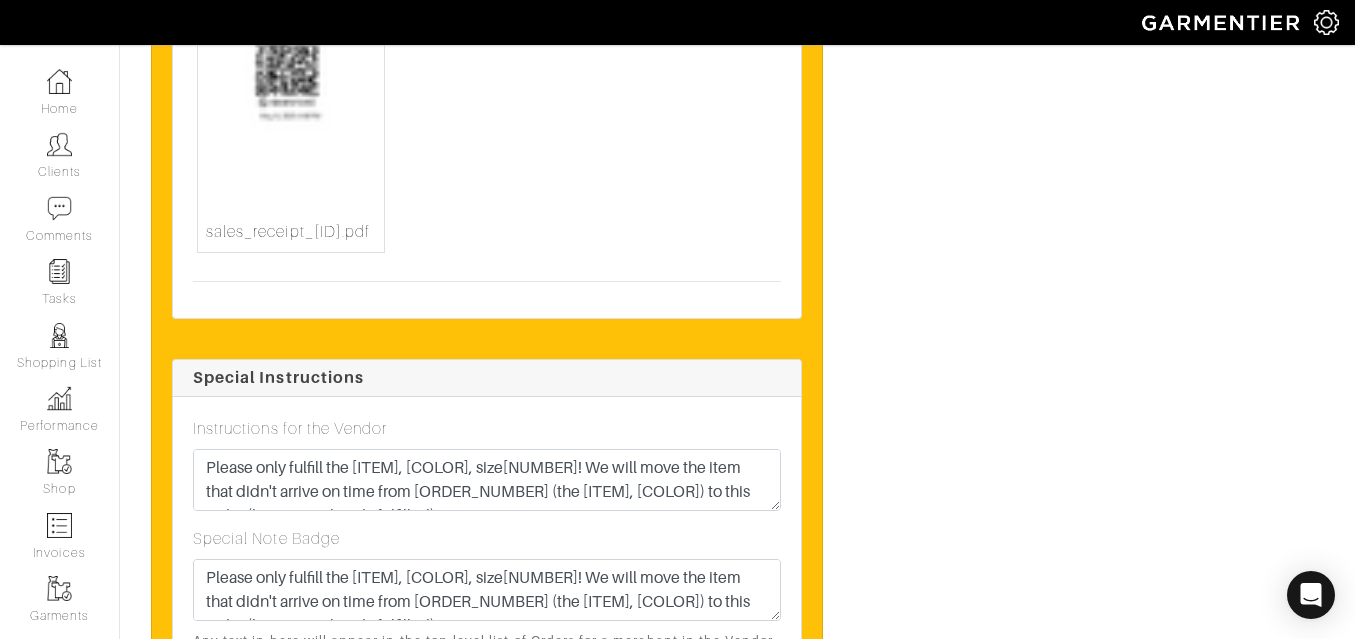 scroll, scrollTop: 4063, scrollLeft: 0, axis: vertical 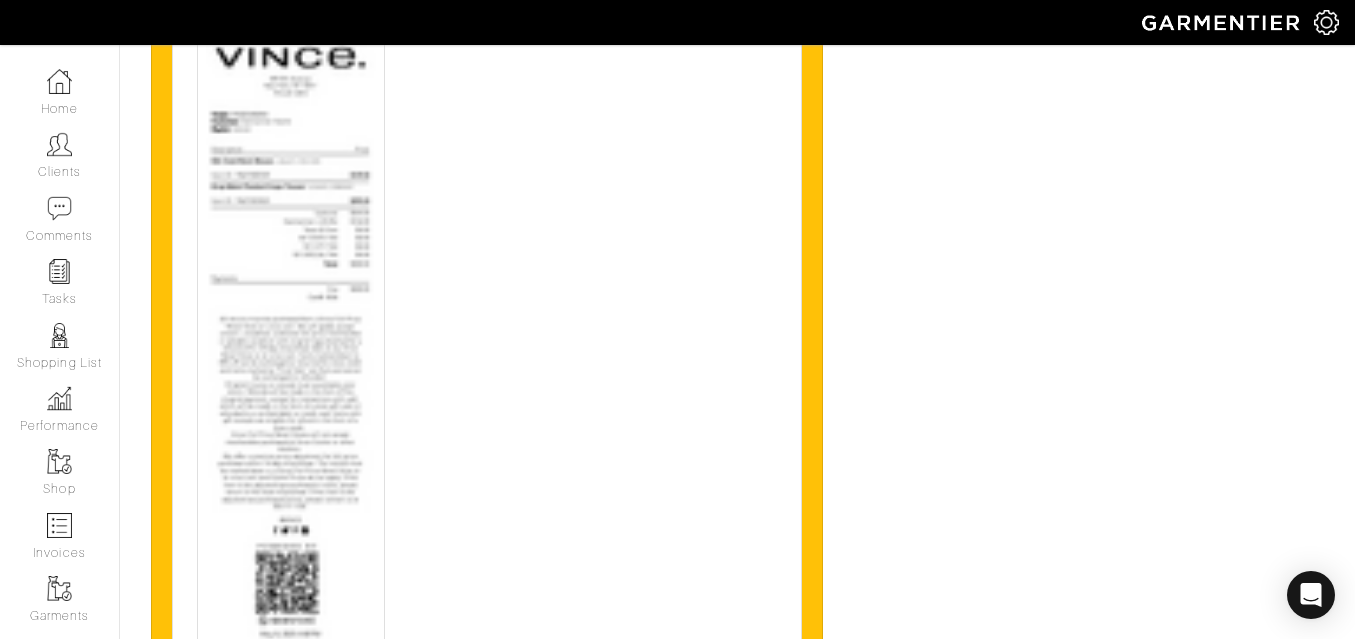 click at bounding box center (291, 384) 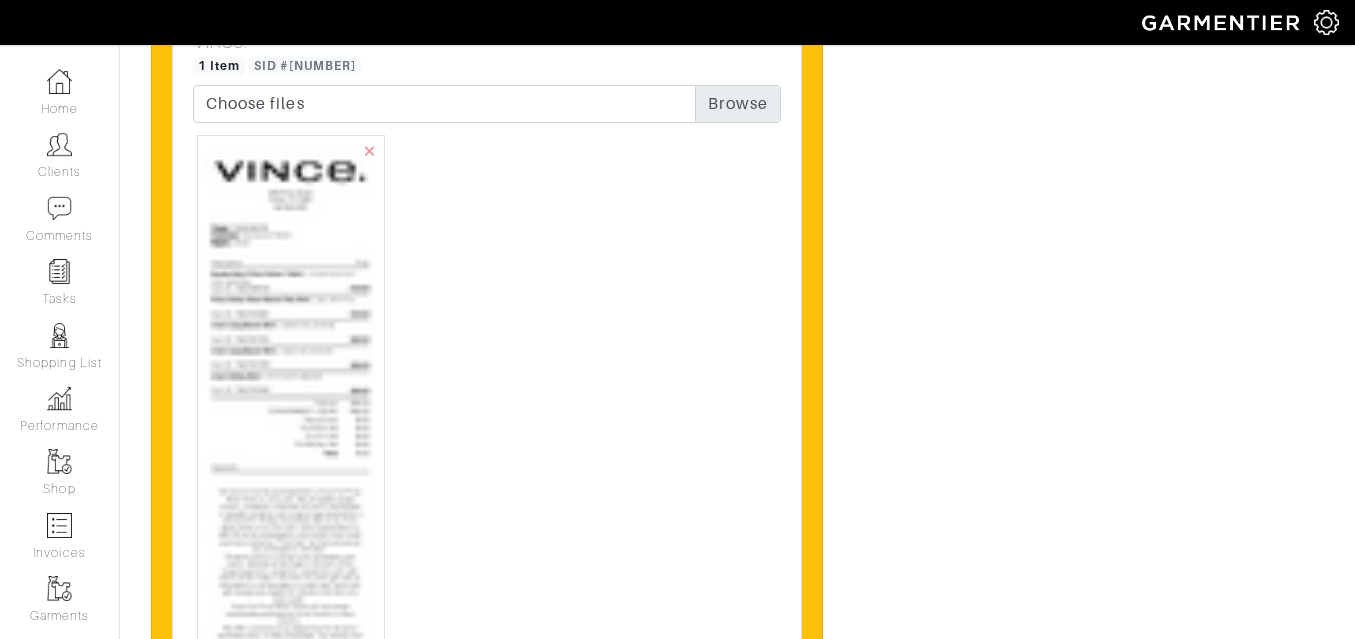 scroll, scrollTop: 4490, scrollLeft: 0, axis: vertical 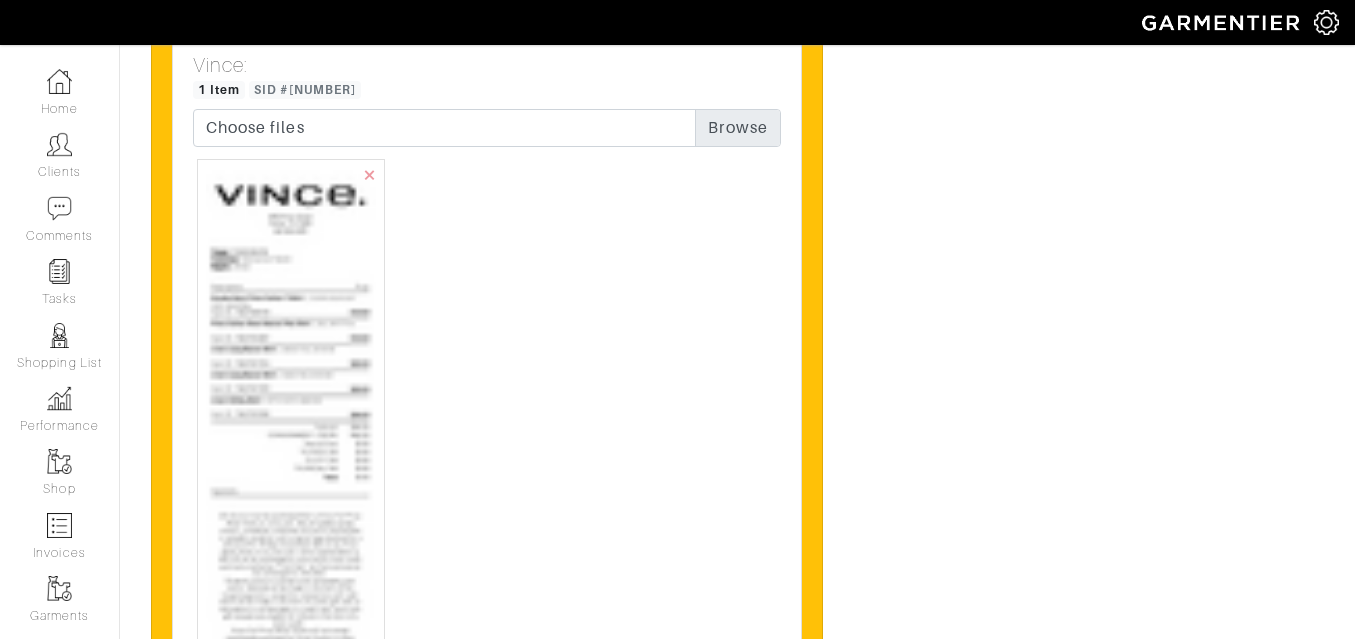 click at bounding box center [291, 582] 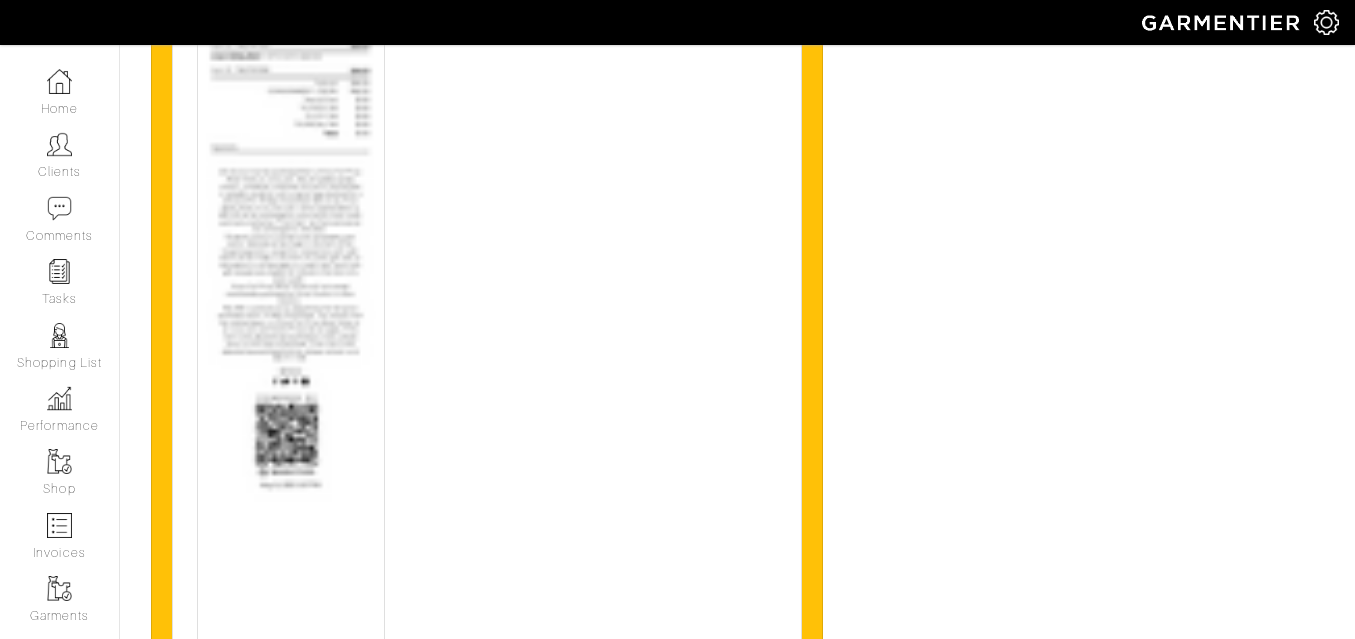 scroll, scrollTop: 4631, scrollLeft: 0, axis: vertical 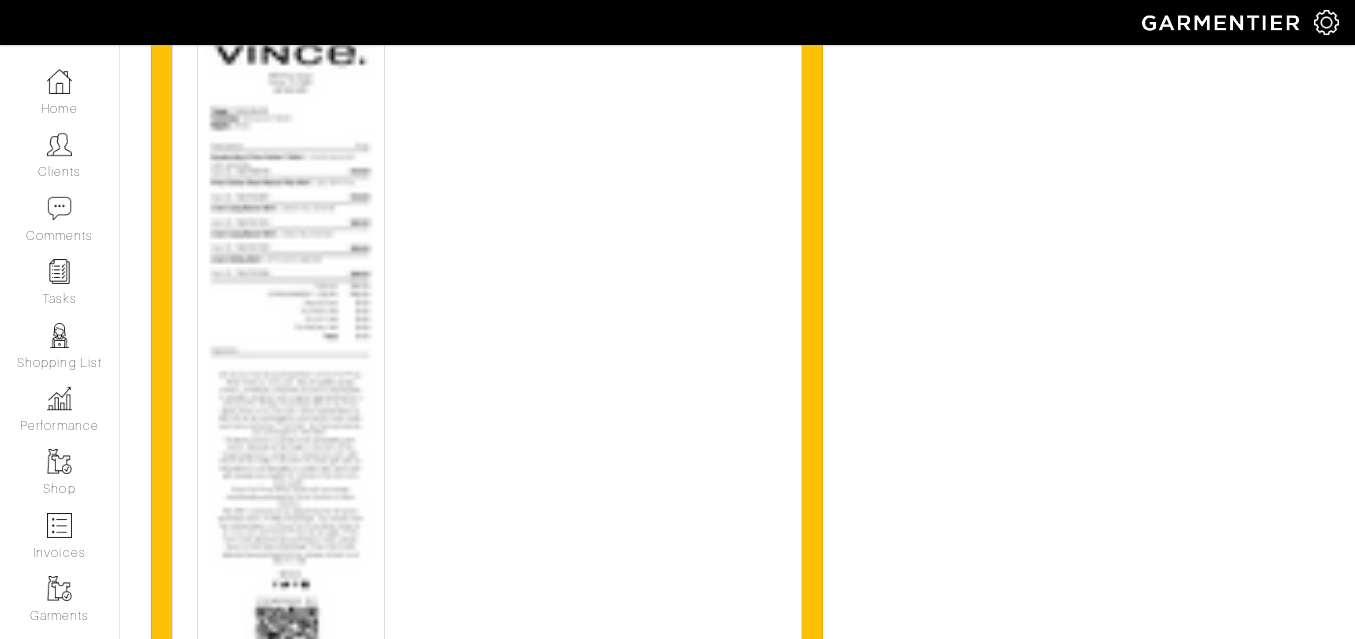 click at bounding box center [291, 441] 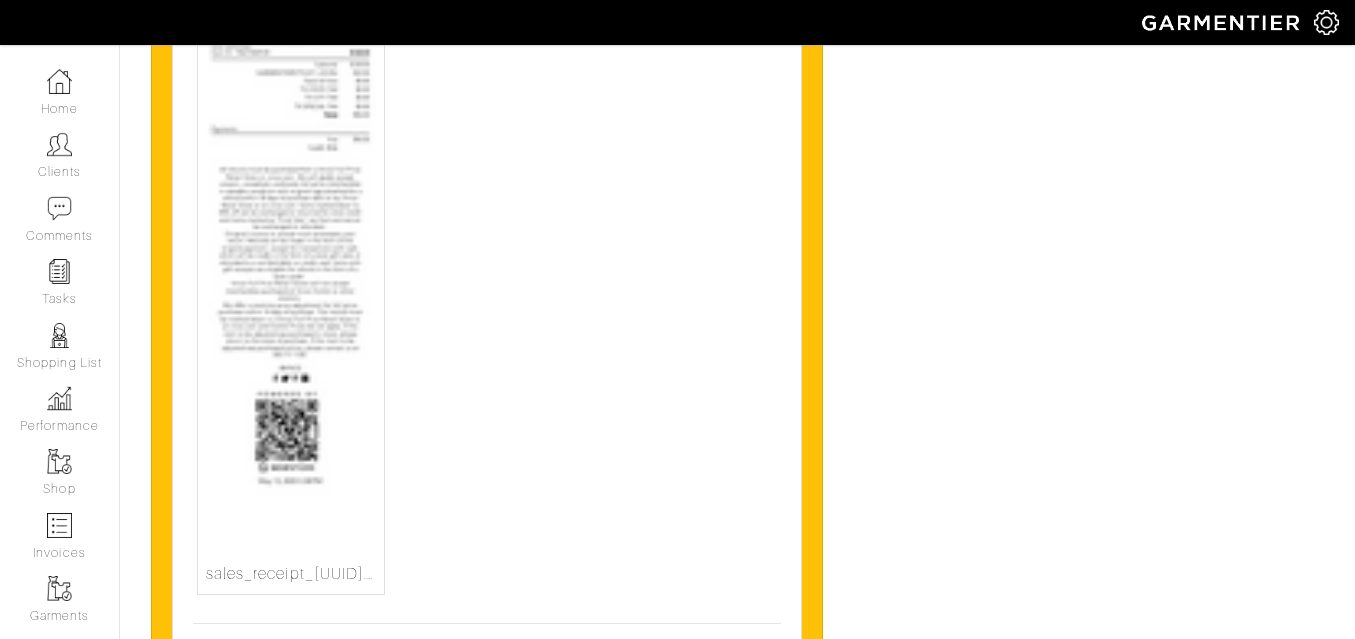 scroll, scrollTop: 5883, scrollLeft: 0, axis: vertical 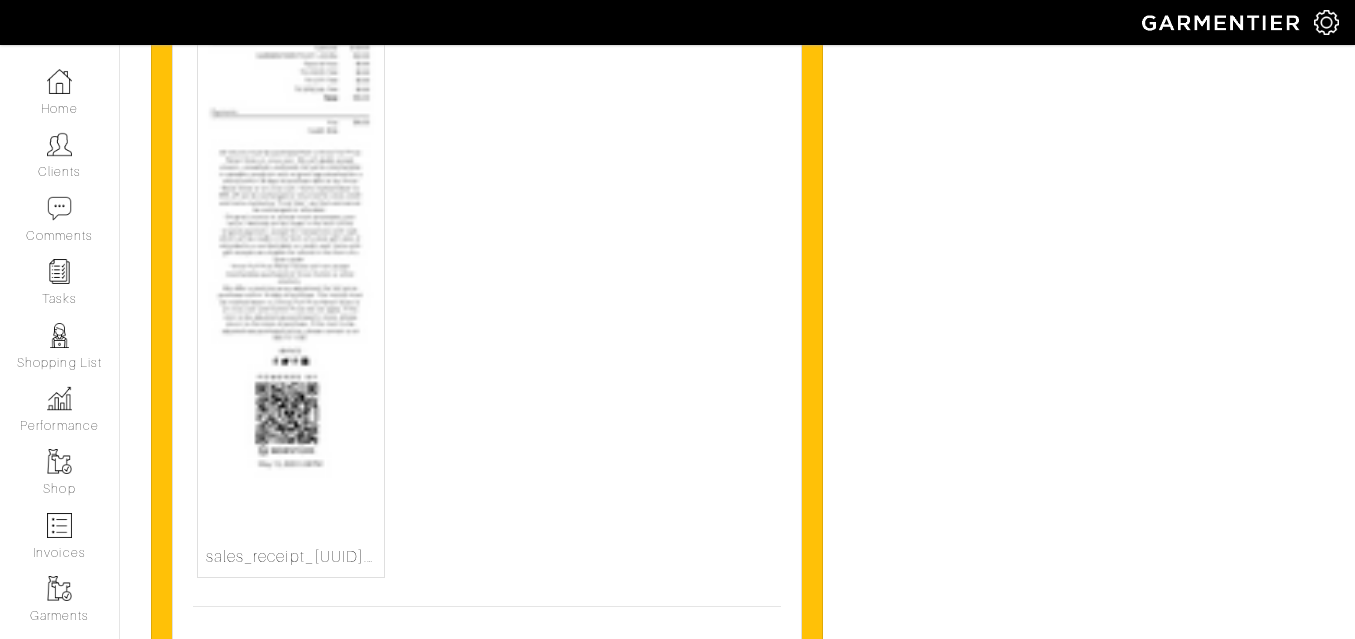 click at bounding box center (291, 218) 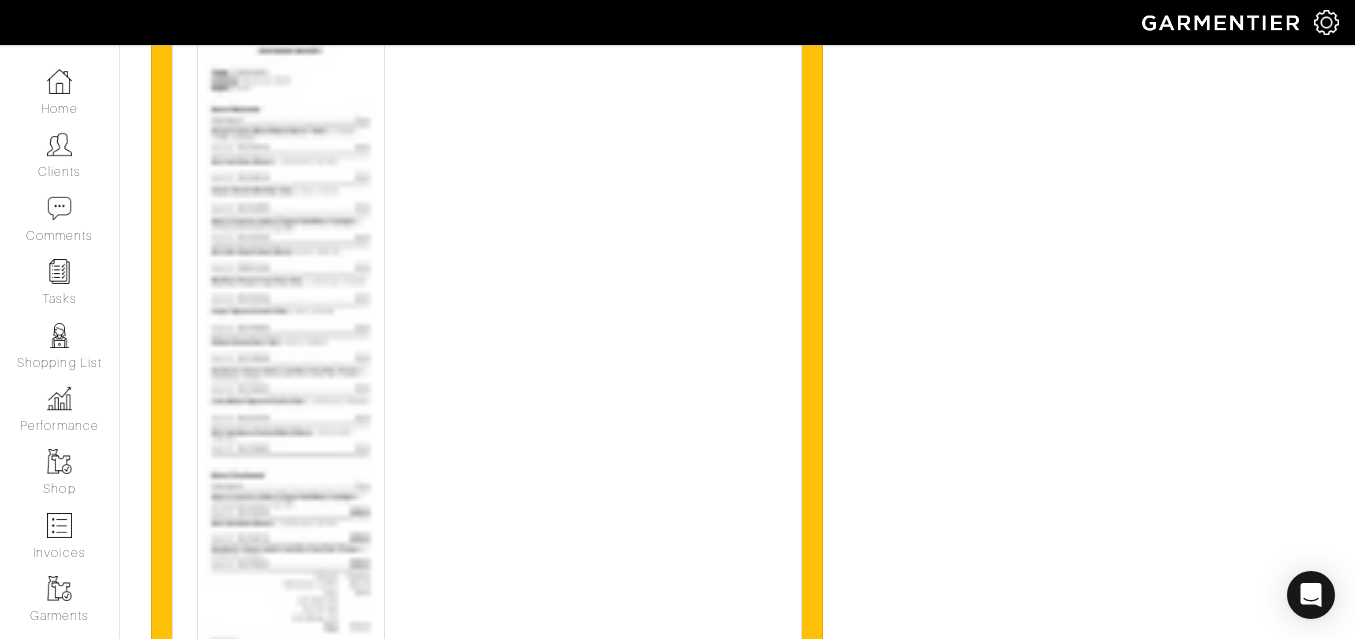 scroll, scrollTop: 7228, scrollLeft: 0, axis: vertical 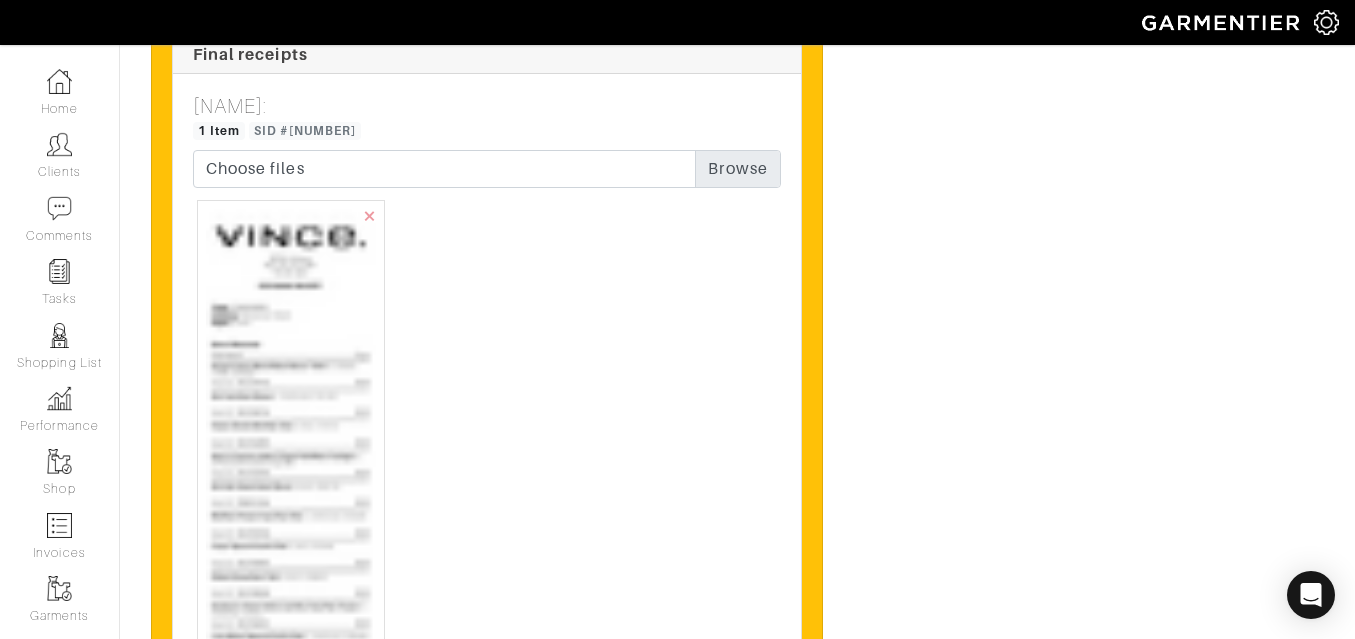 click at bounding box center [291, 740] 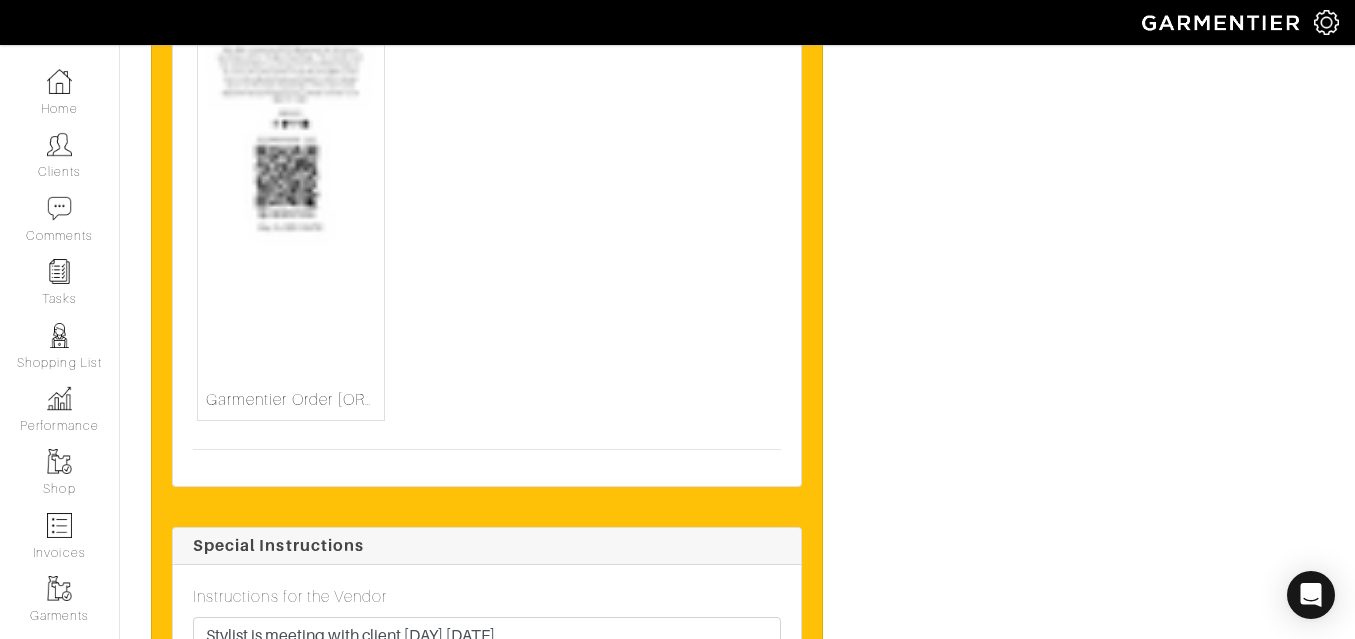 scroll, scrollTop: 6519, scrollLeft: 0, axis: vertical 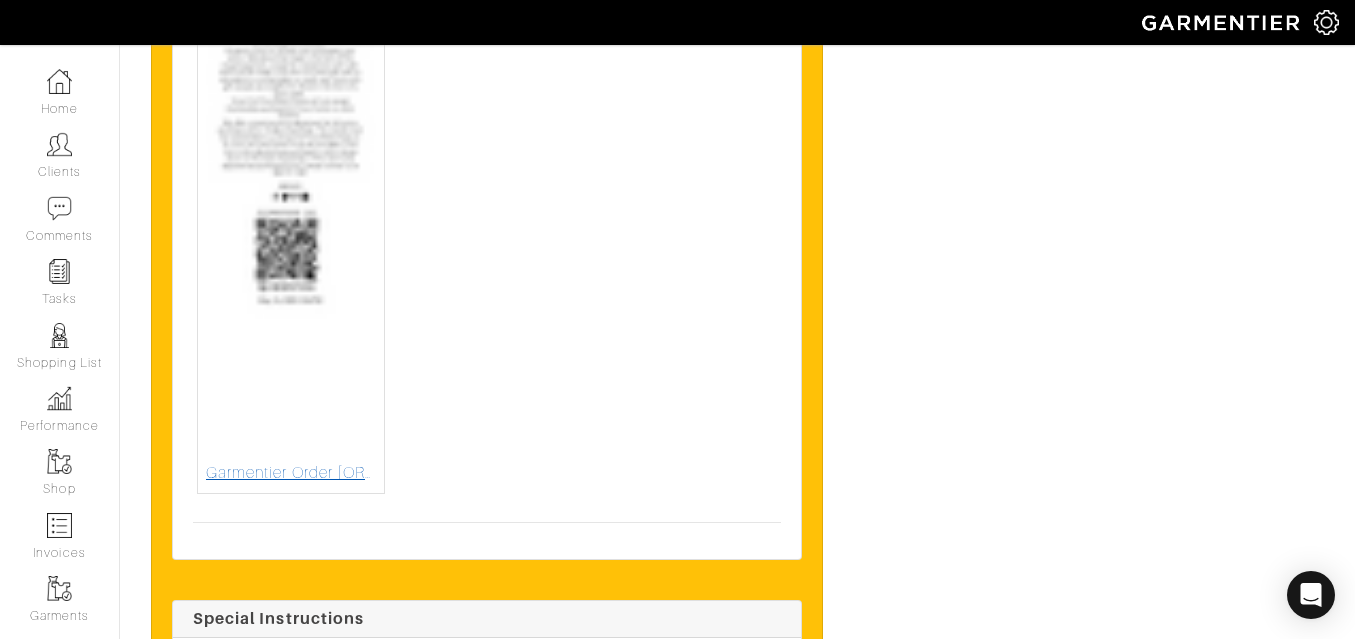 click at bounding box center (291, 36) 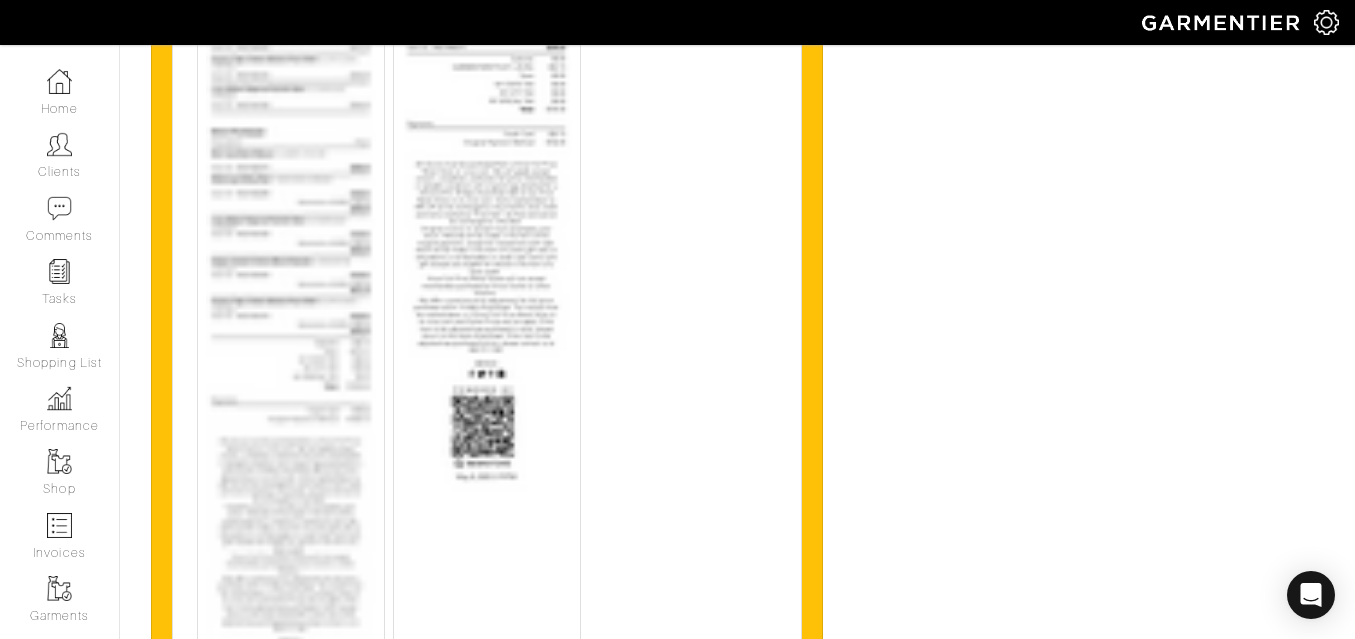scroll, scrollTop: 7895, scrollLeft: 0, axis: vertical 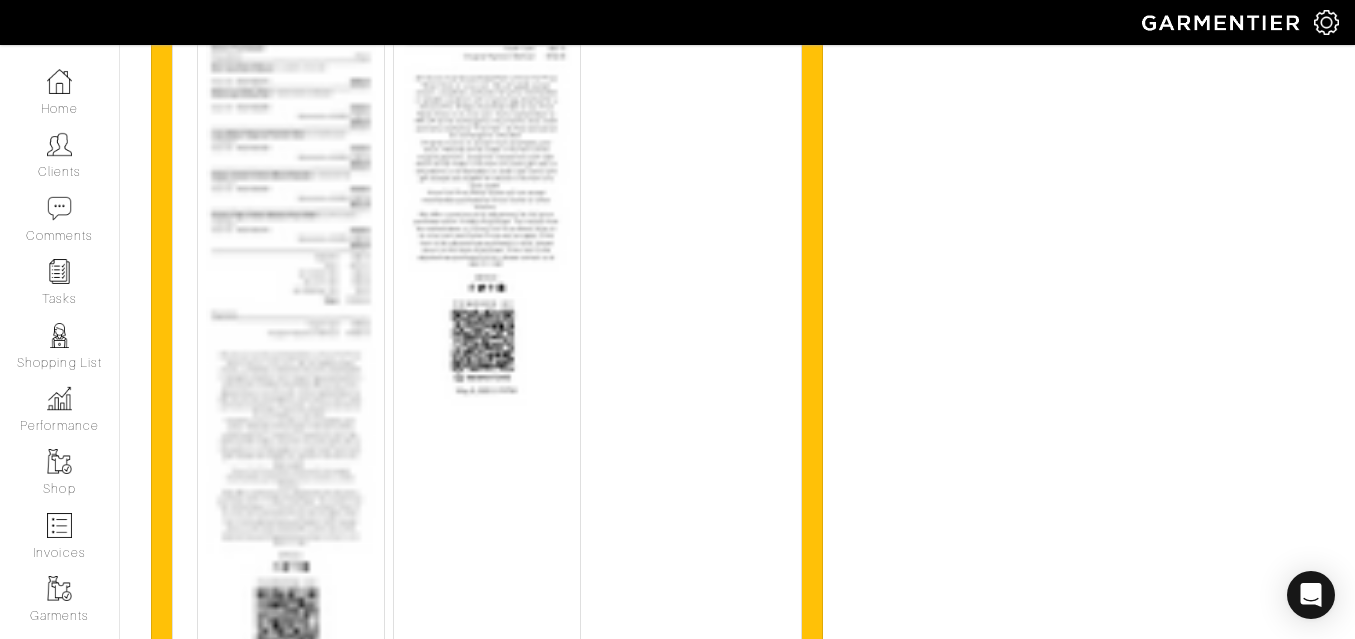 click at bounding box center [487, 89] 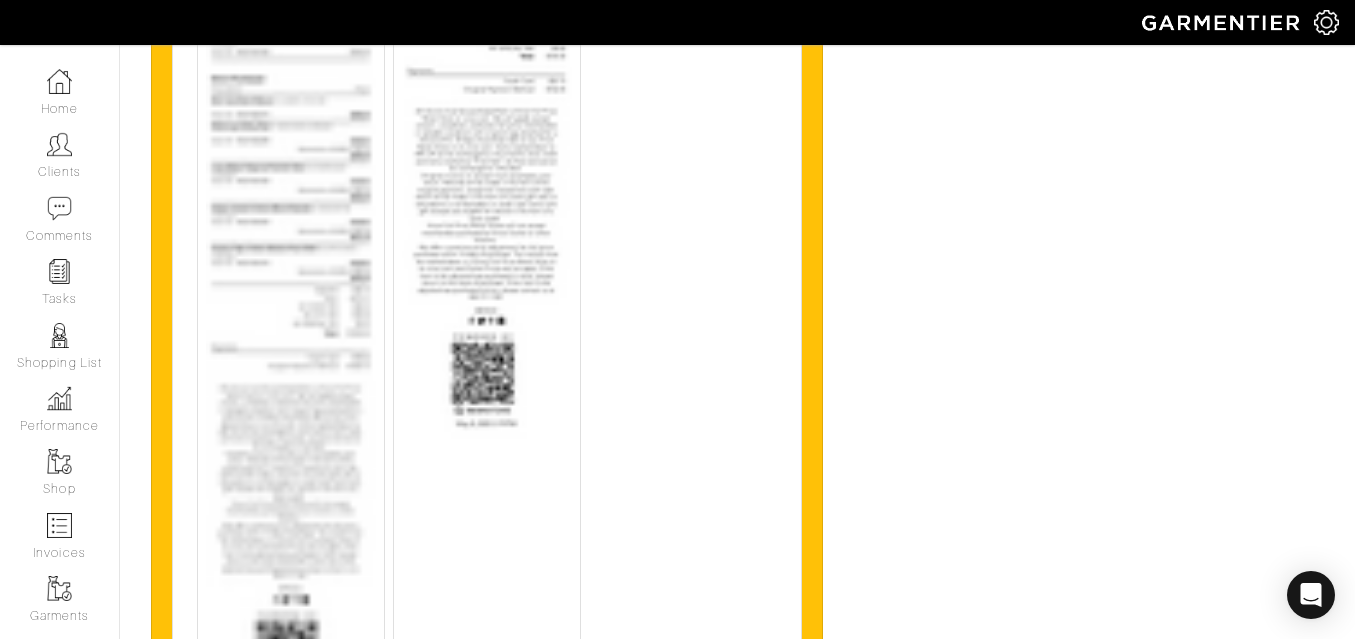 scroll, scrollTop: 7816, scrollLeft: 0, axis: vertical 